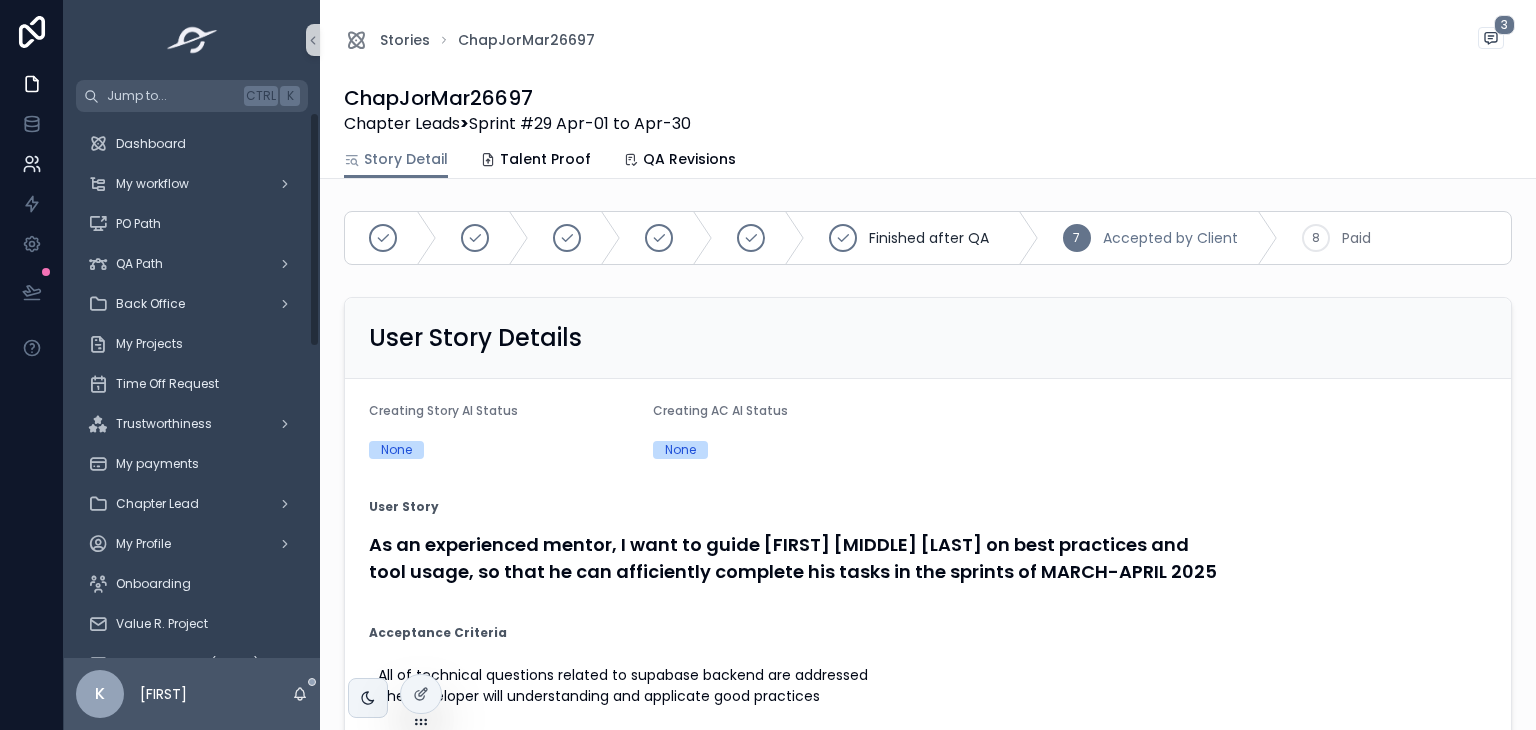 scroll, scrollTop: 0, scrollLeft: 0, axis: both 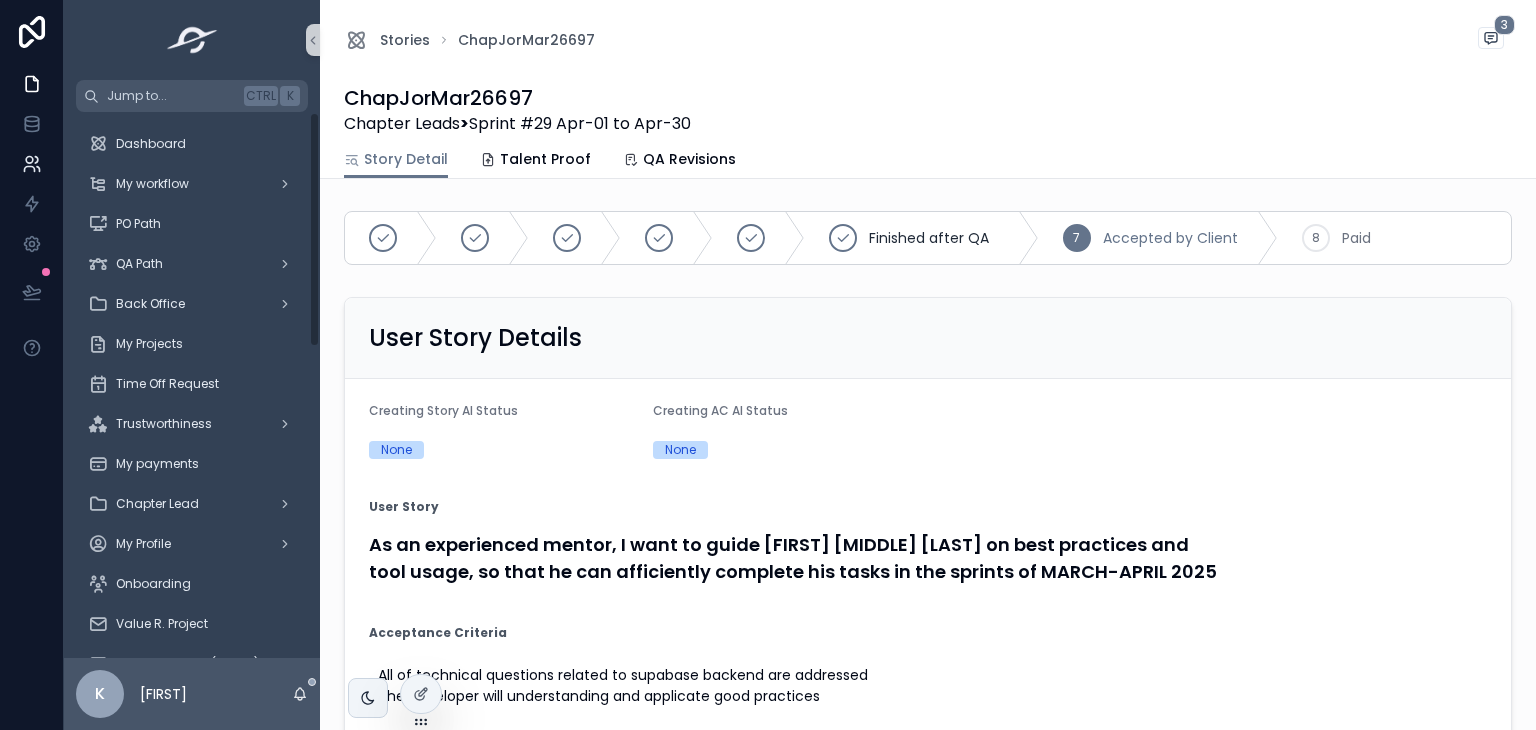 click at bounding box center (32, 164) 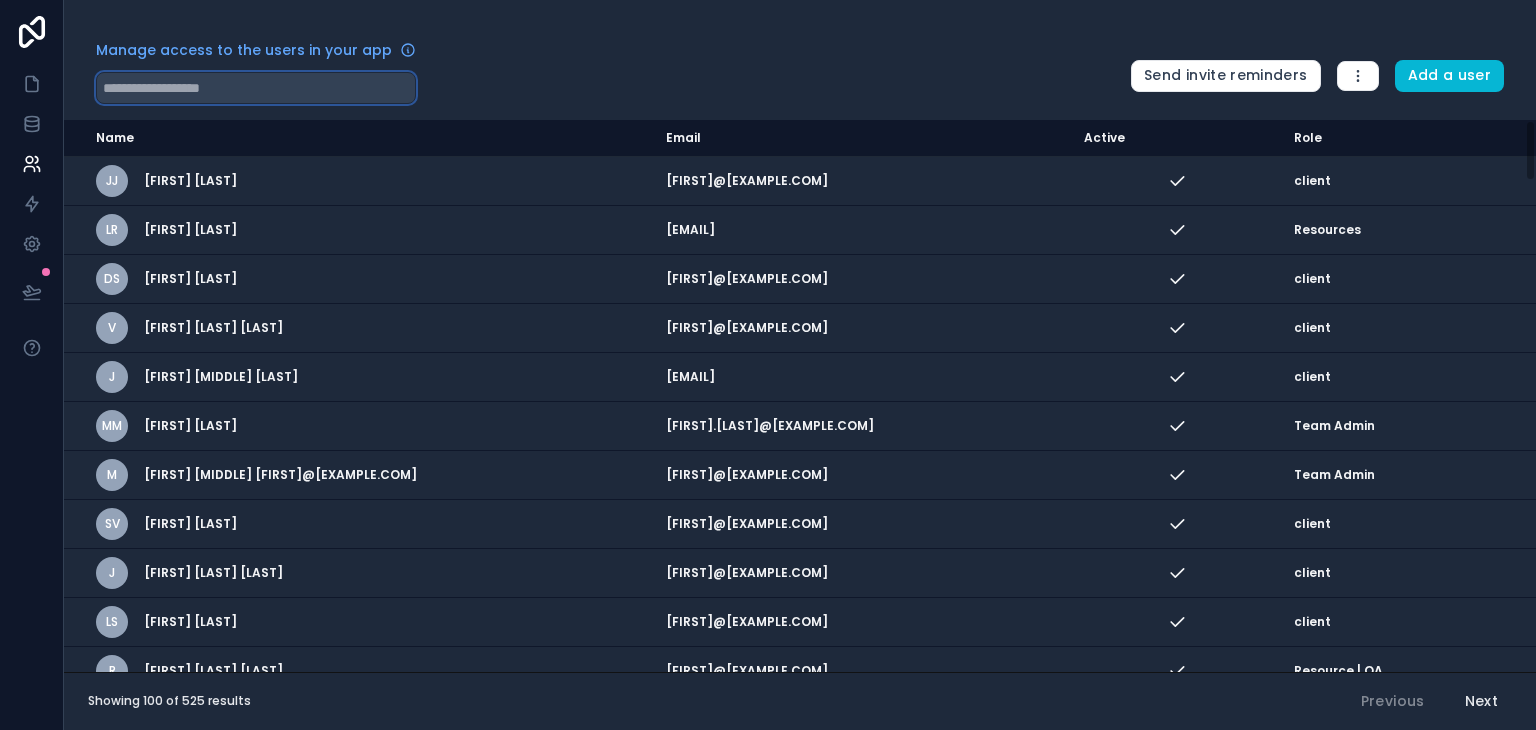 click at bounding box center (256, 88) 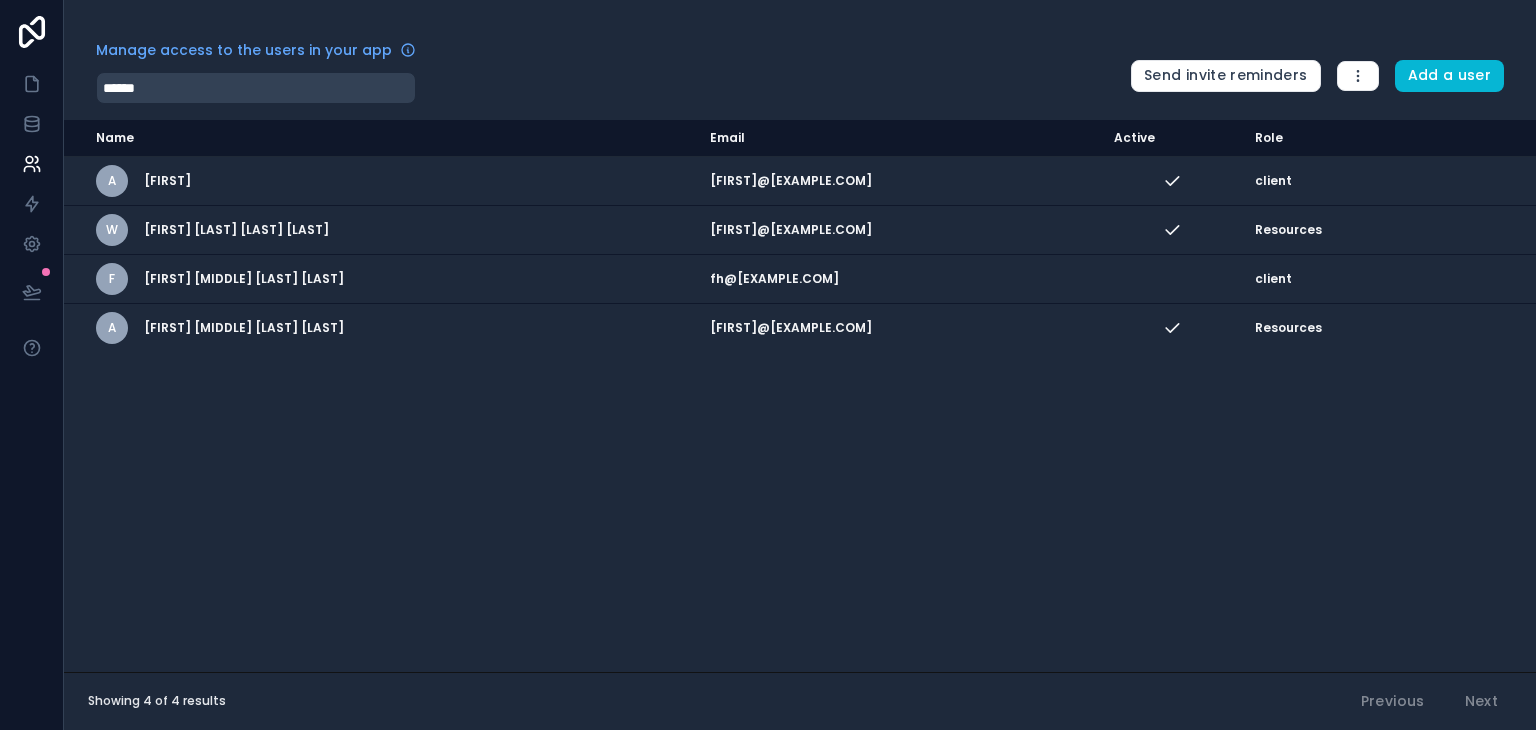click on "Name Email Active Role userTable.email A [FIRST] [LAST] [FIRST]@[EXAMPLE.COM] client W [FIRST] [LAST] [FIRST]@[EXAMPLE.COM] Resources F [FIRST] [LAST] [FIRST]@[EXAMPLE.COM] client A [FIRST] [LAST] [LAST] [FIRST]@[EXAMPLE.COM] Resources" at bounding box center [800, 396] 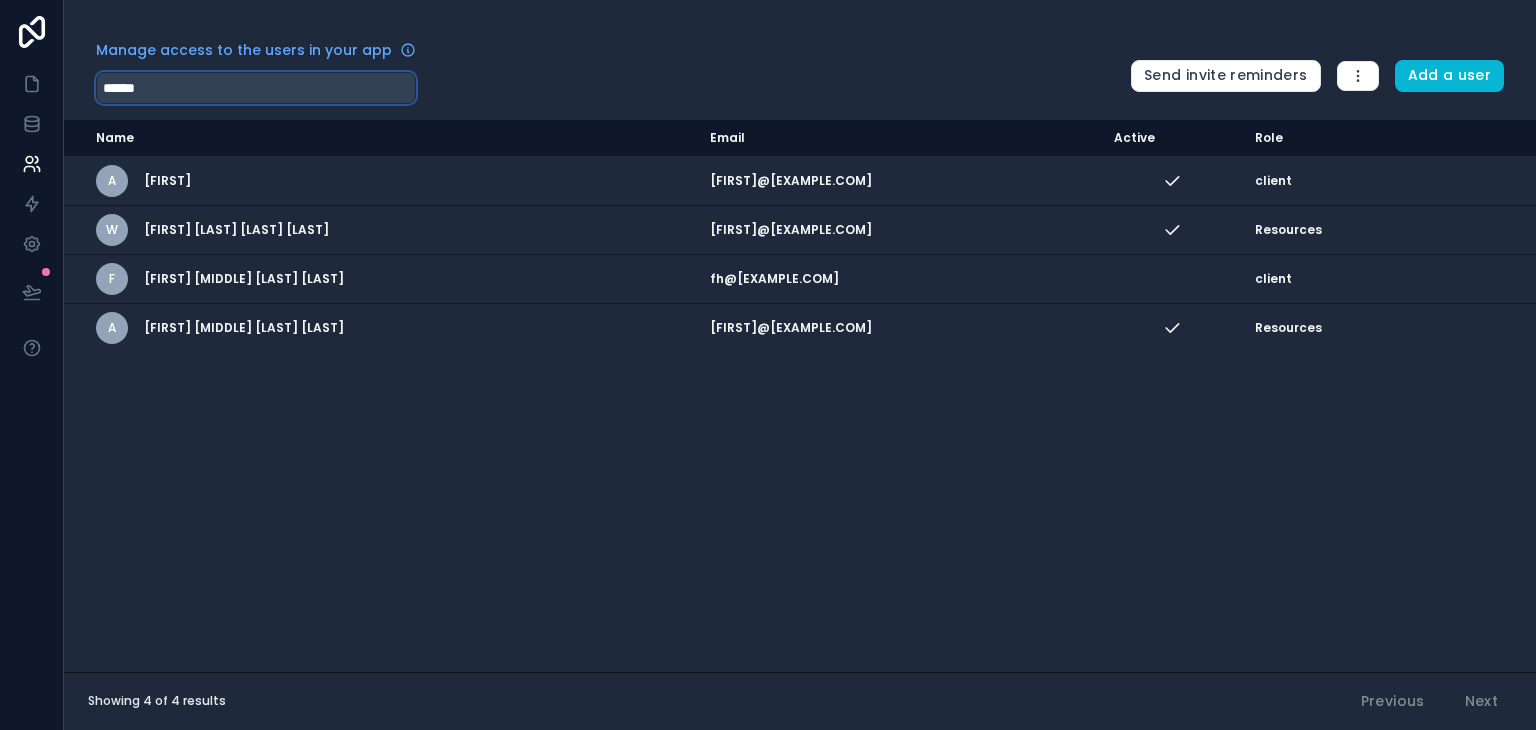 drag, startPoint x: 218, startPoint y: 80, endPoint x: 76, endPoint y: 83, distance: 142.0317 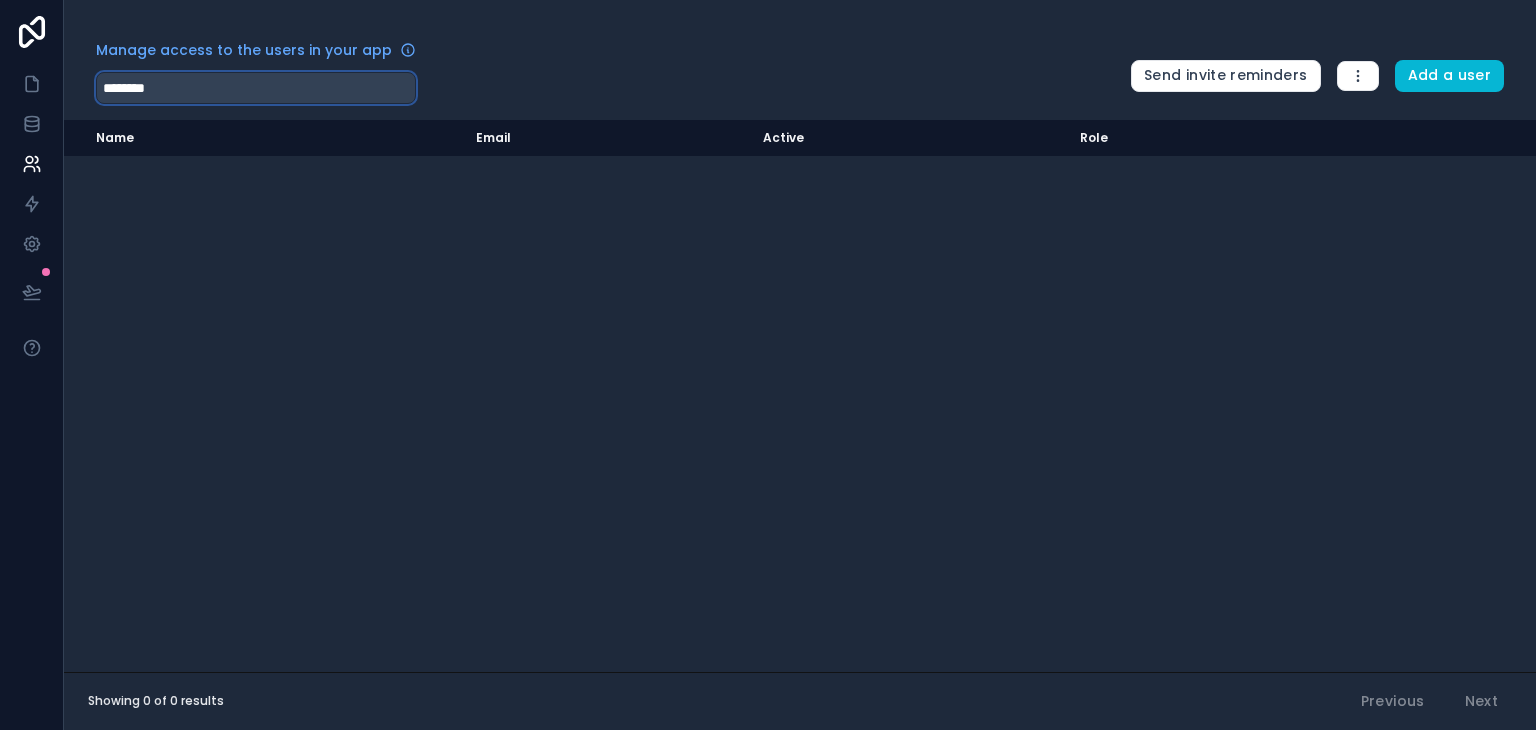 type on "********" 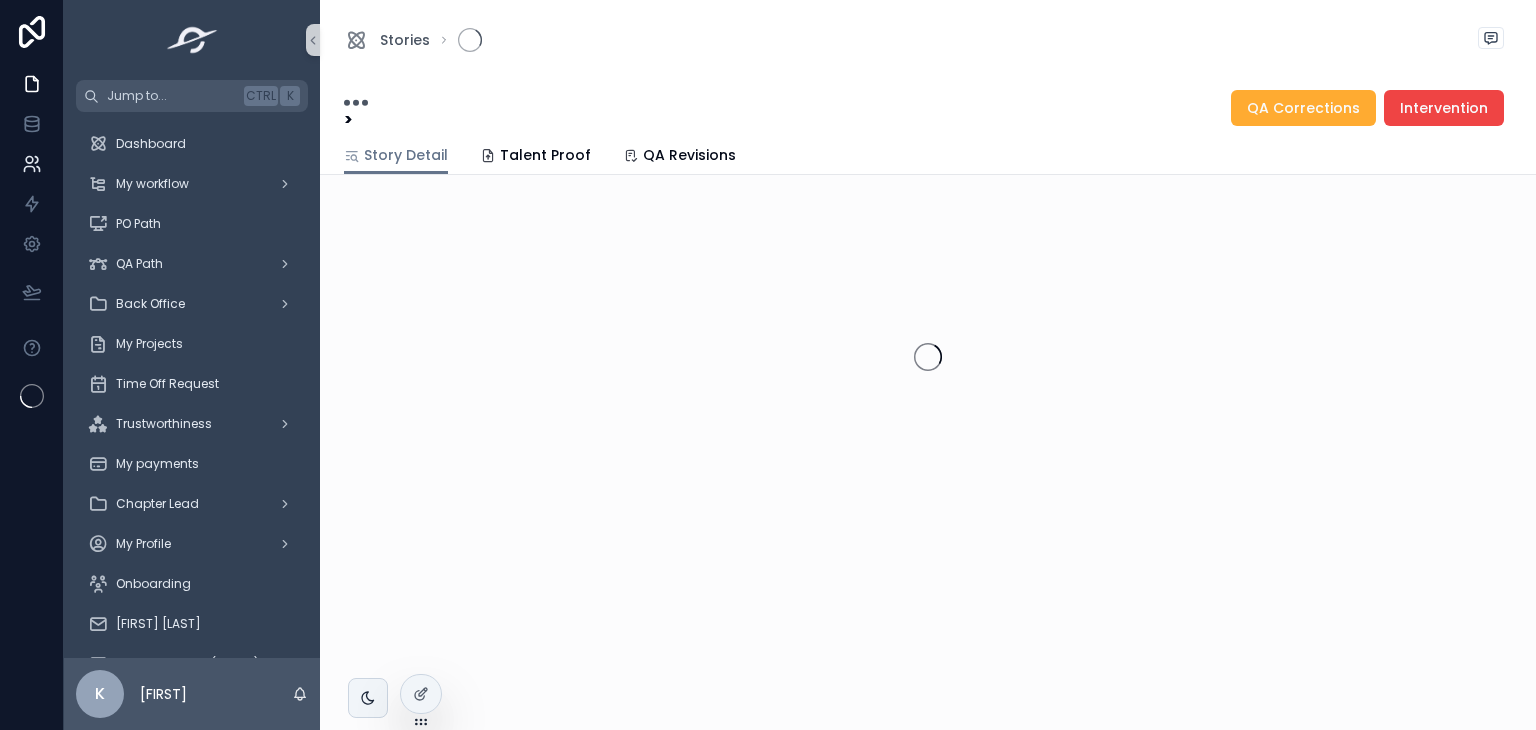 click at bounding box center (32, 164) 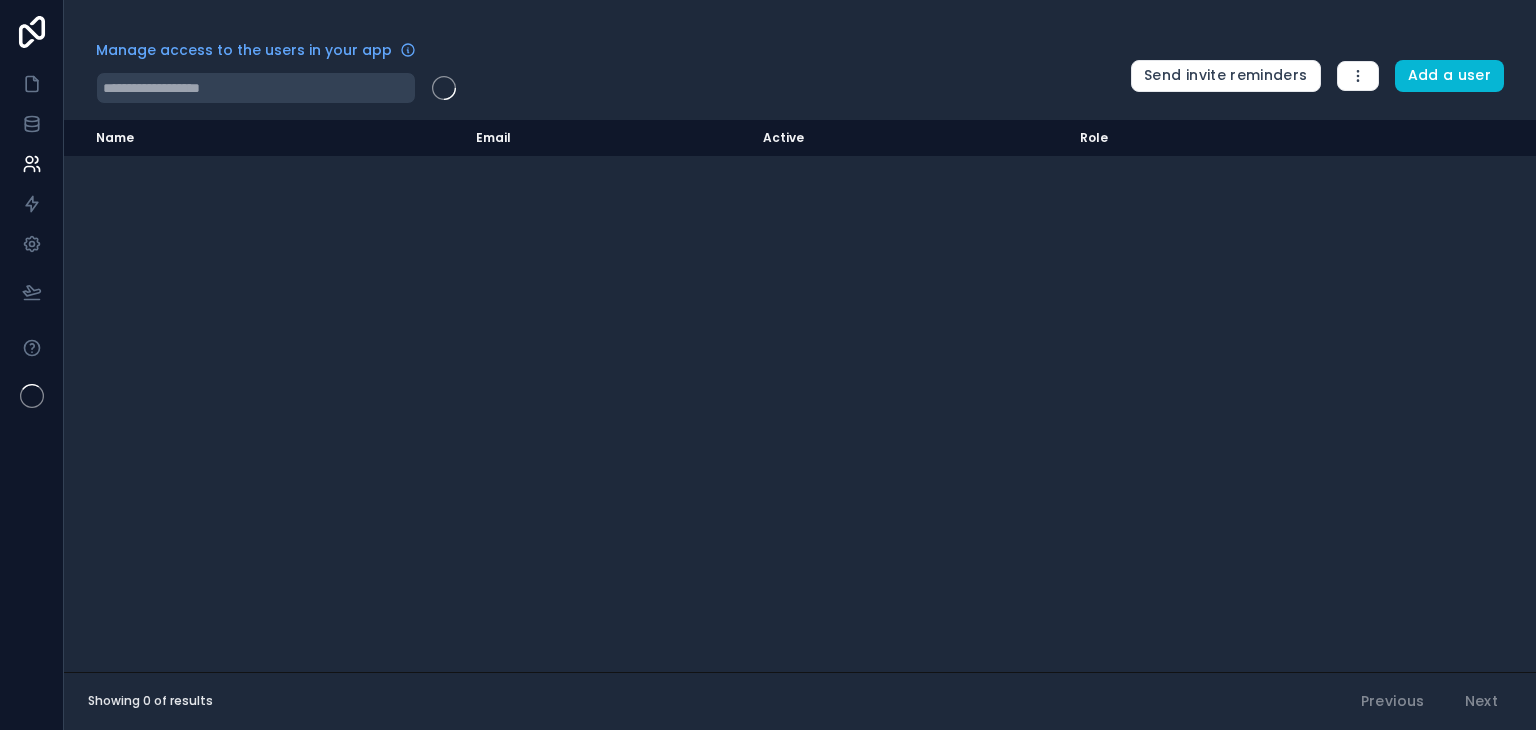 scroll, scrollTop: 0, scrollLeft: 0, axis: both 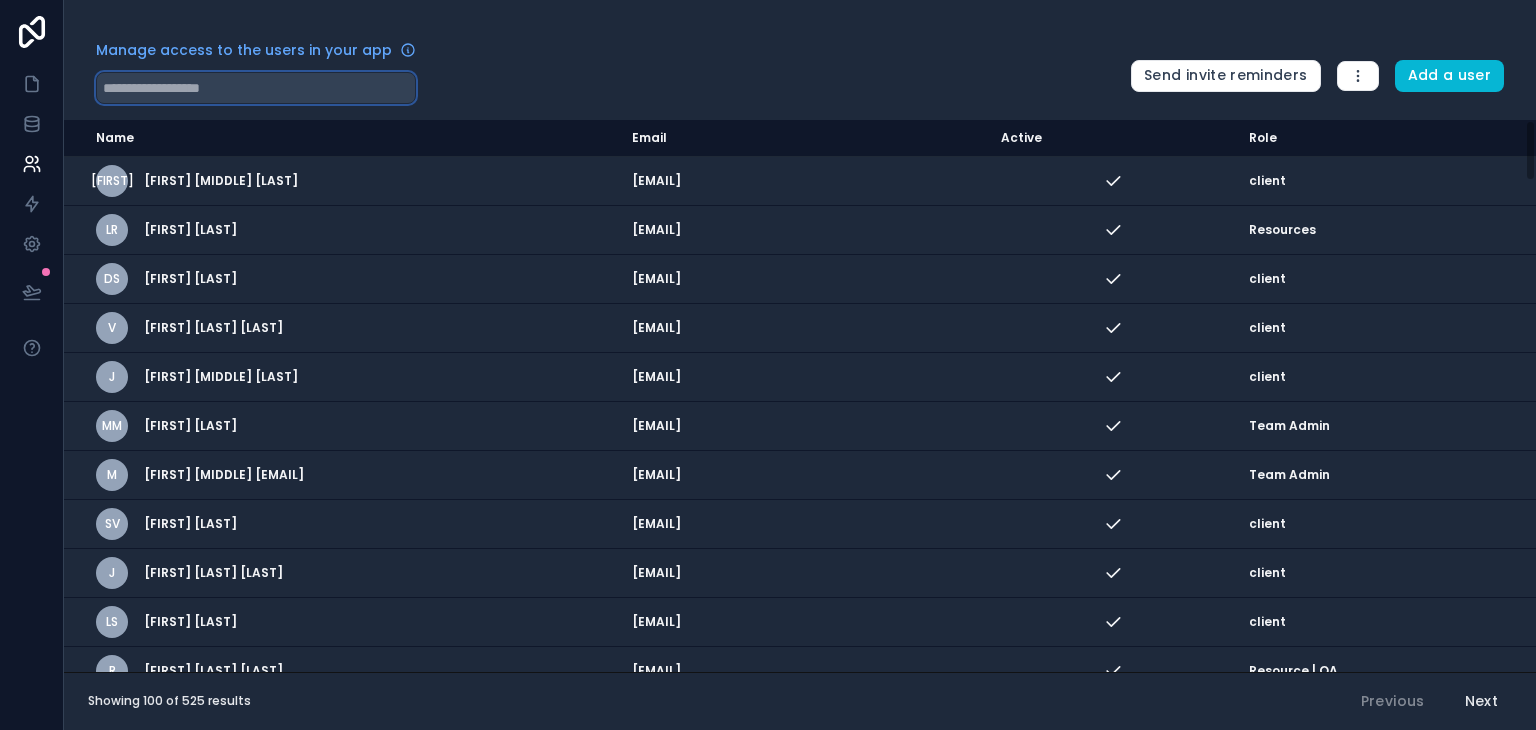 click at bounding box center (256, 88) 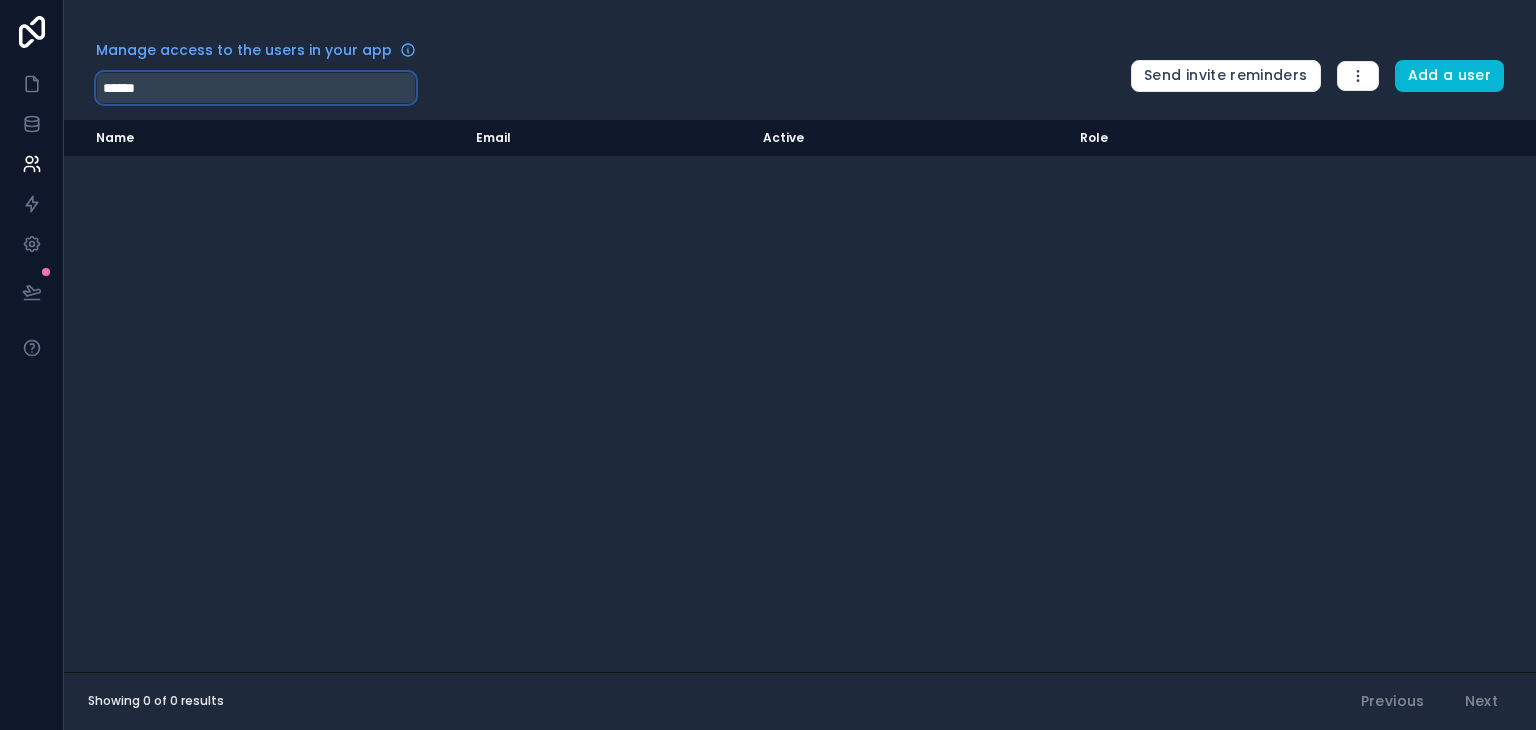 click on "******" at bounding box center [256, 88] 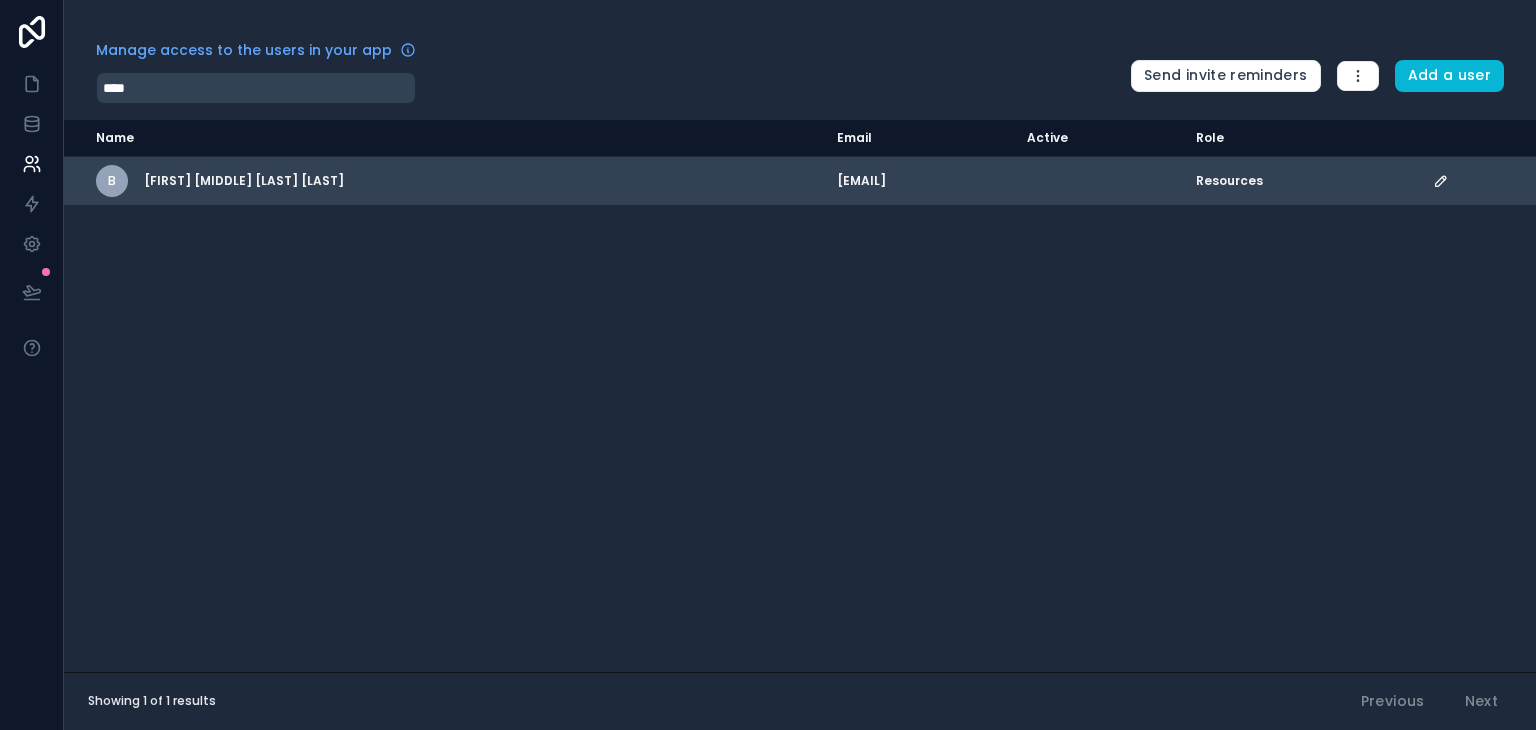 click at bounding box center [1441, 181] 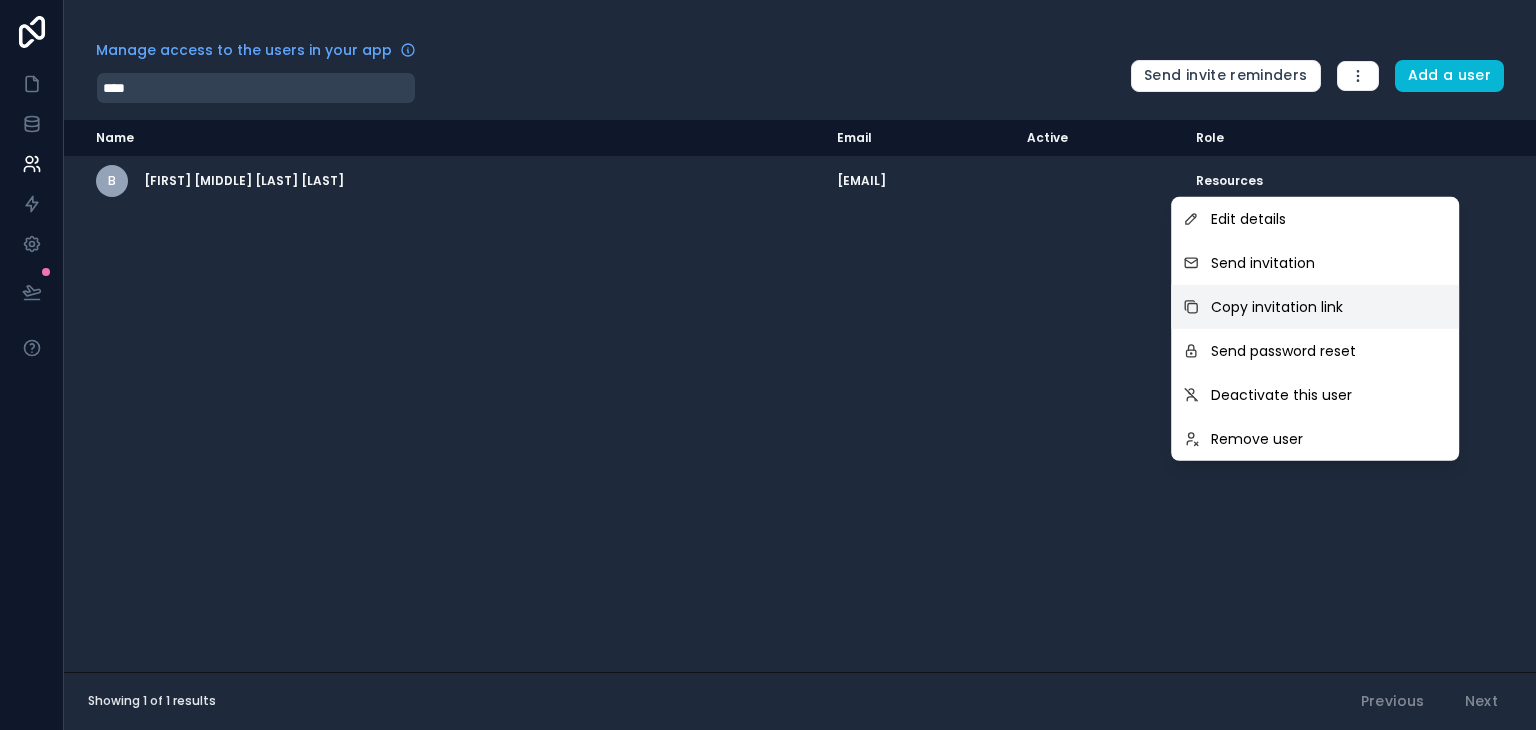 click on "Copy invitation link" at bounding box center (1263, 263) 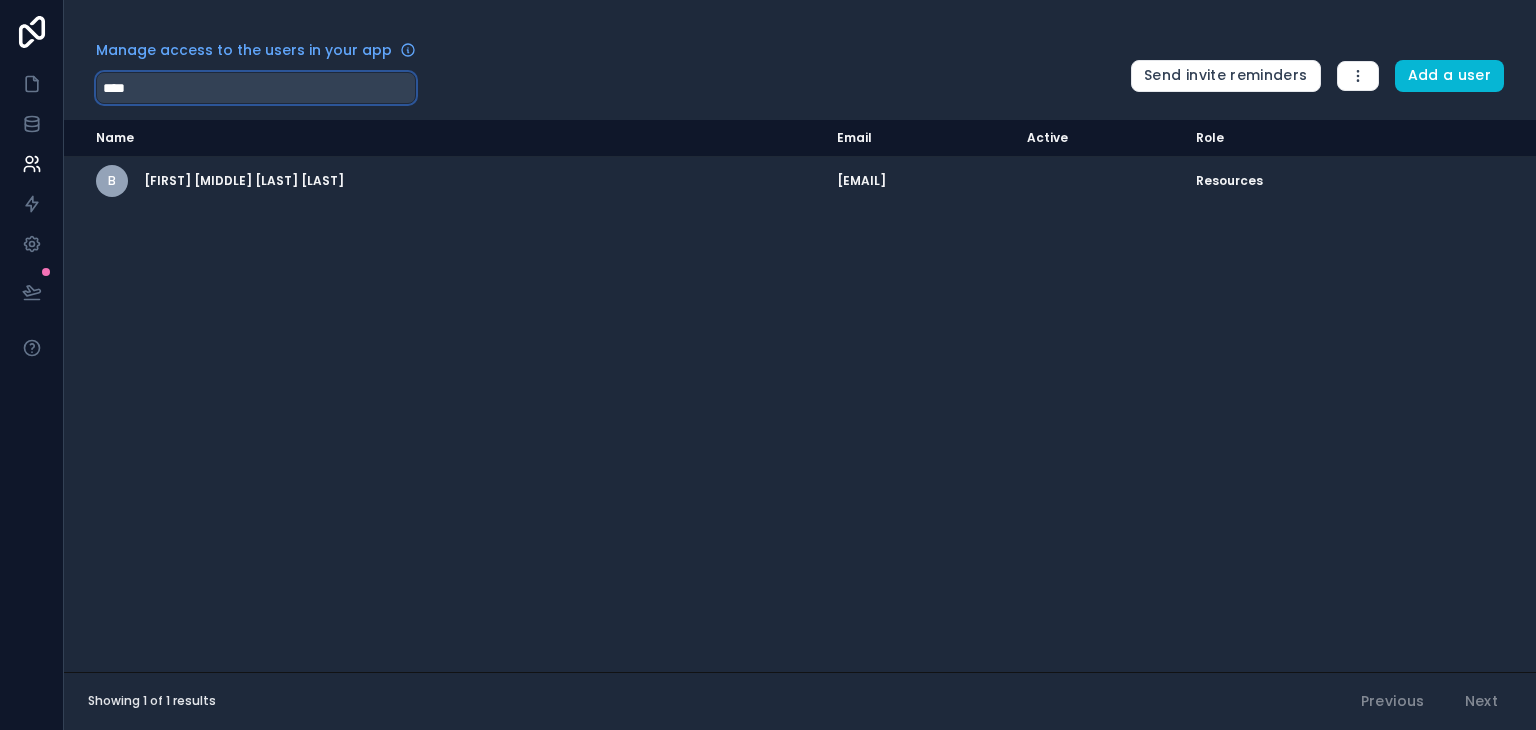 drag, startPoint x: 246, startPoint y: 89, endPoint x: 192, endPoint y: 84, distance: 54.230988 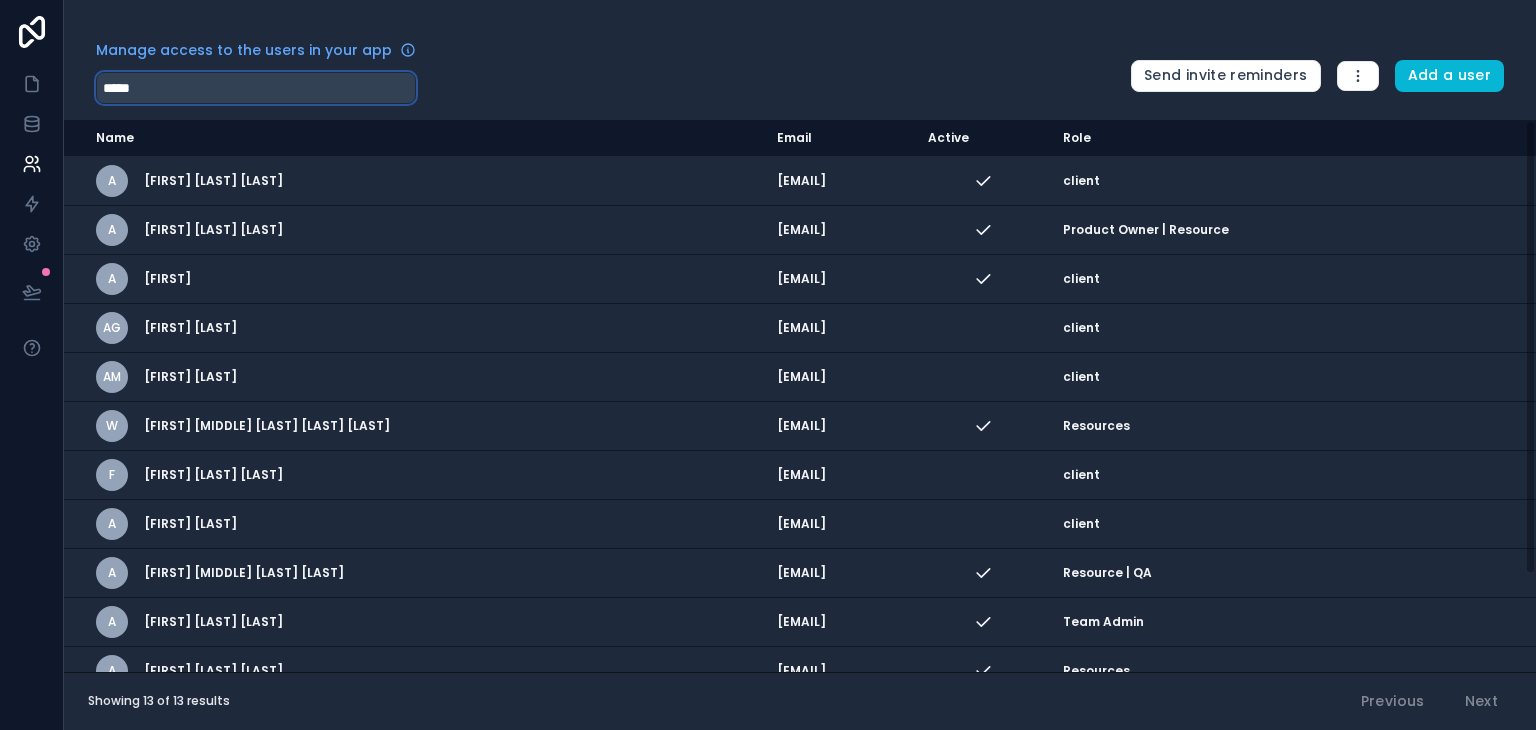 click on "*****" at bounding box center (256, 88) 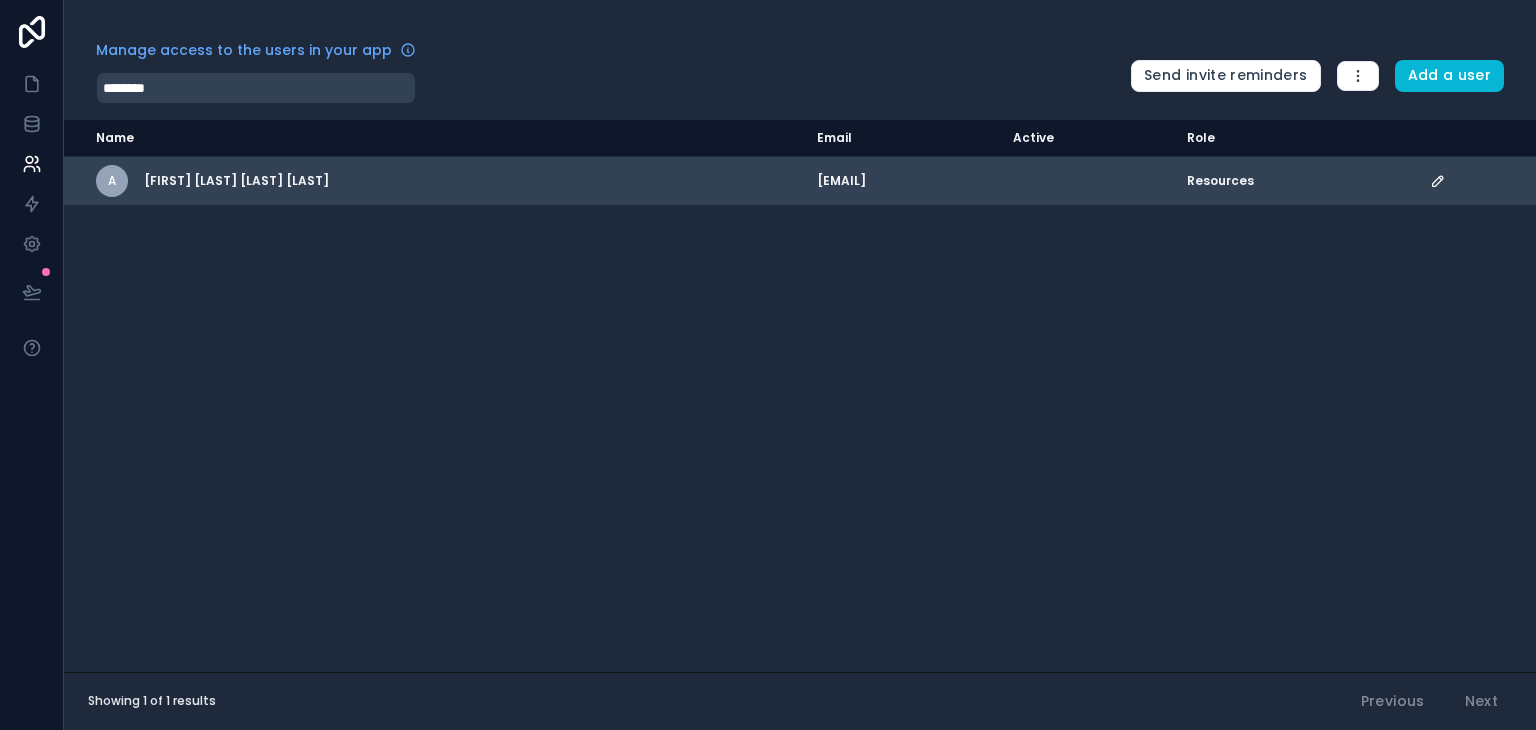 click at bounding box center [1438, 181] 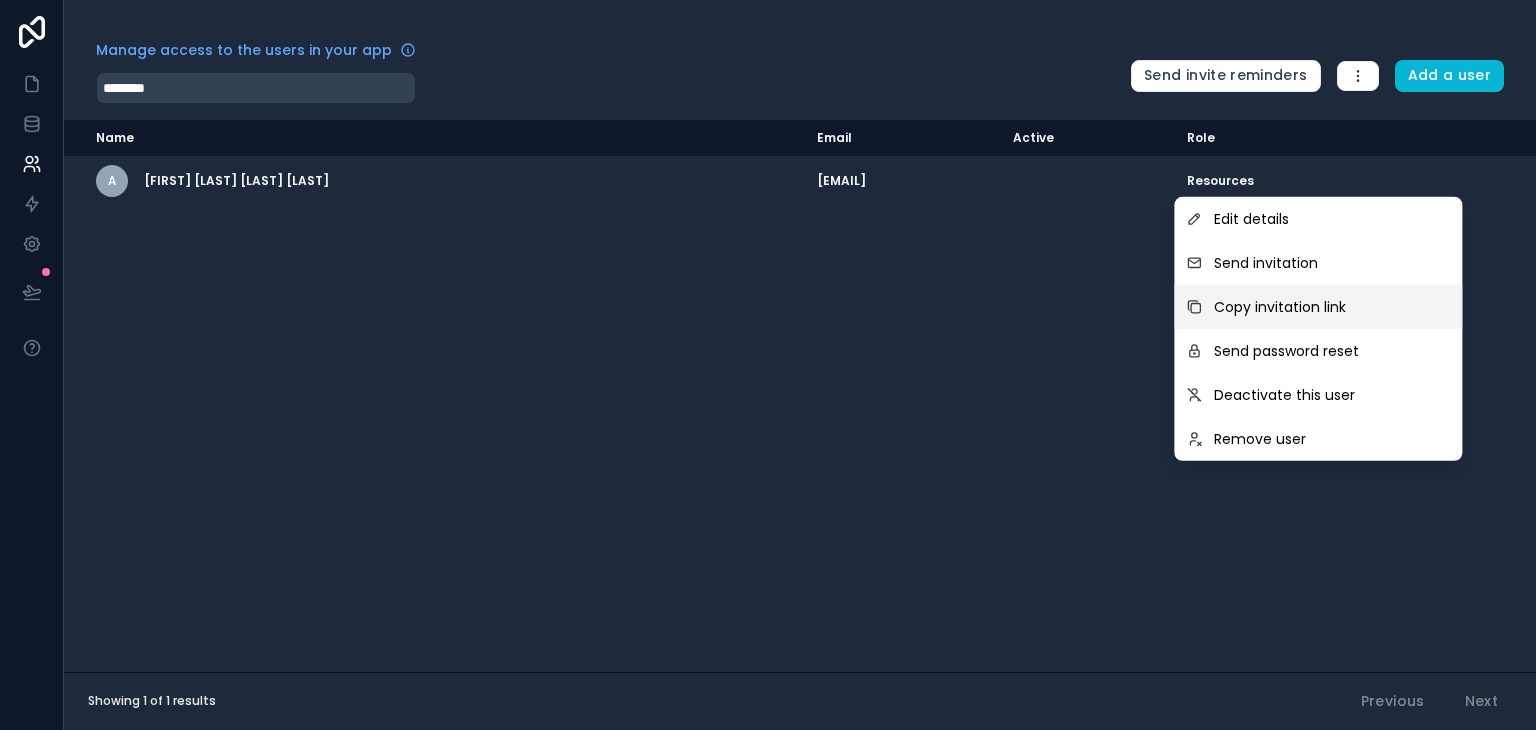 click on "Copy invitation link" at bounding box center [1266, 263] 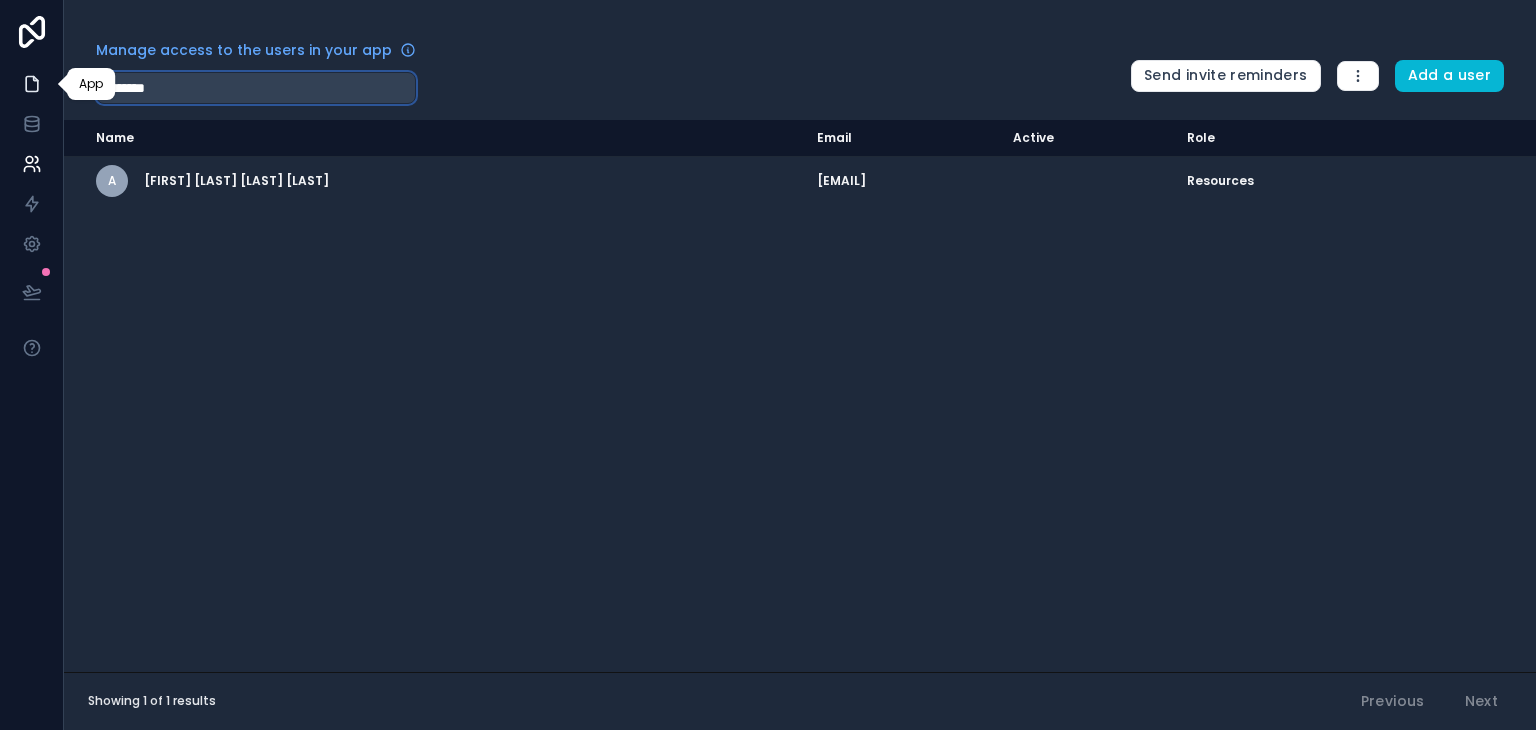 drag, startPoint x: 243, startPoint y: 92, endPoint x: 53, endPoint y: 93, distance: 190.00262 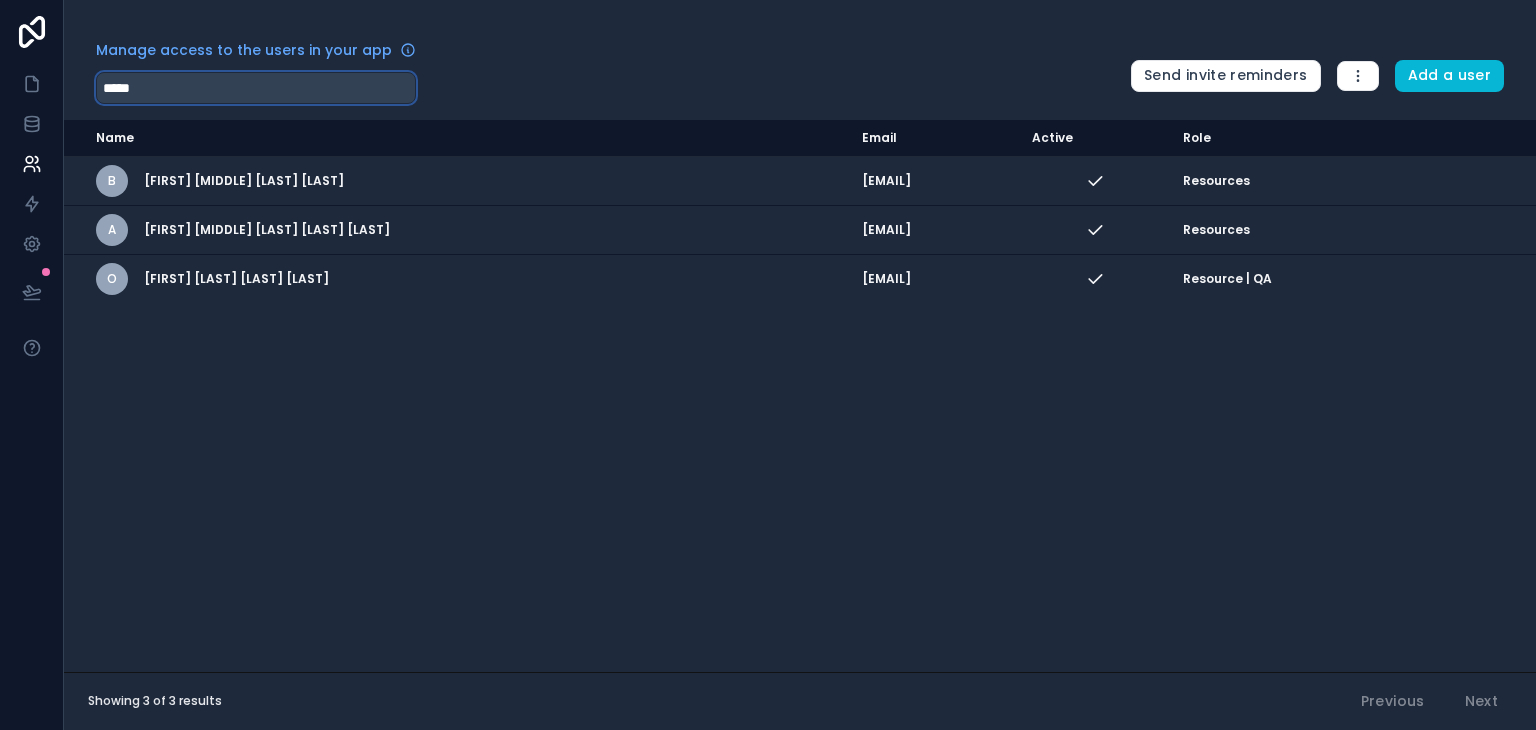 drag, startPoint x: 208, startPoint y: 80, endPoint x: 136, endPoint y: 85, distance: 72.1734 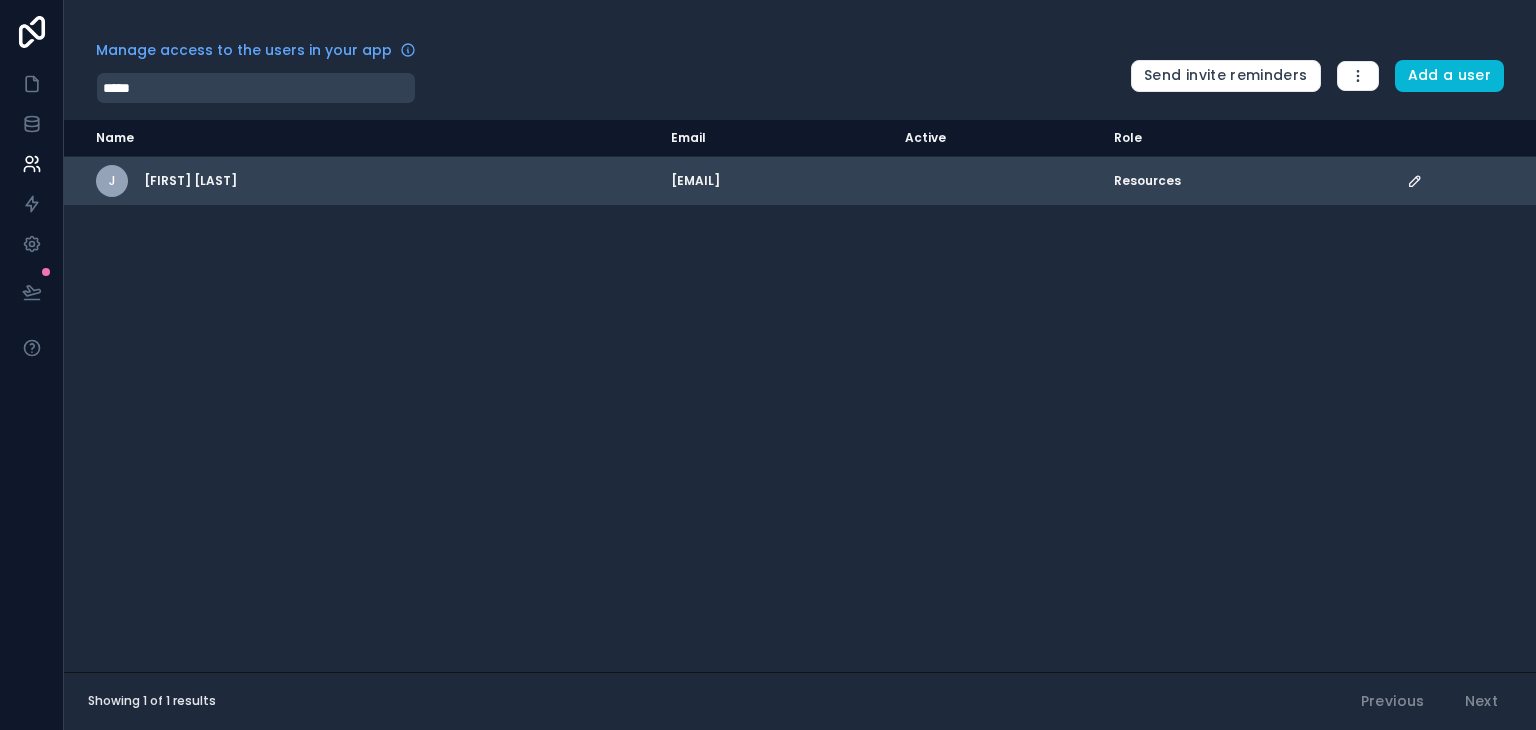 click at bounding box center (1465, 181) 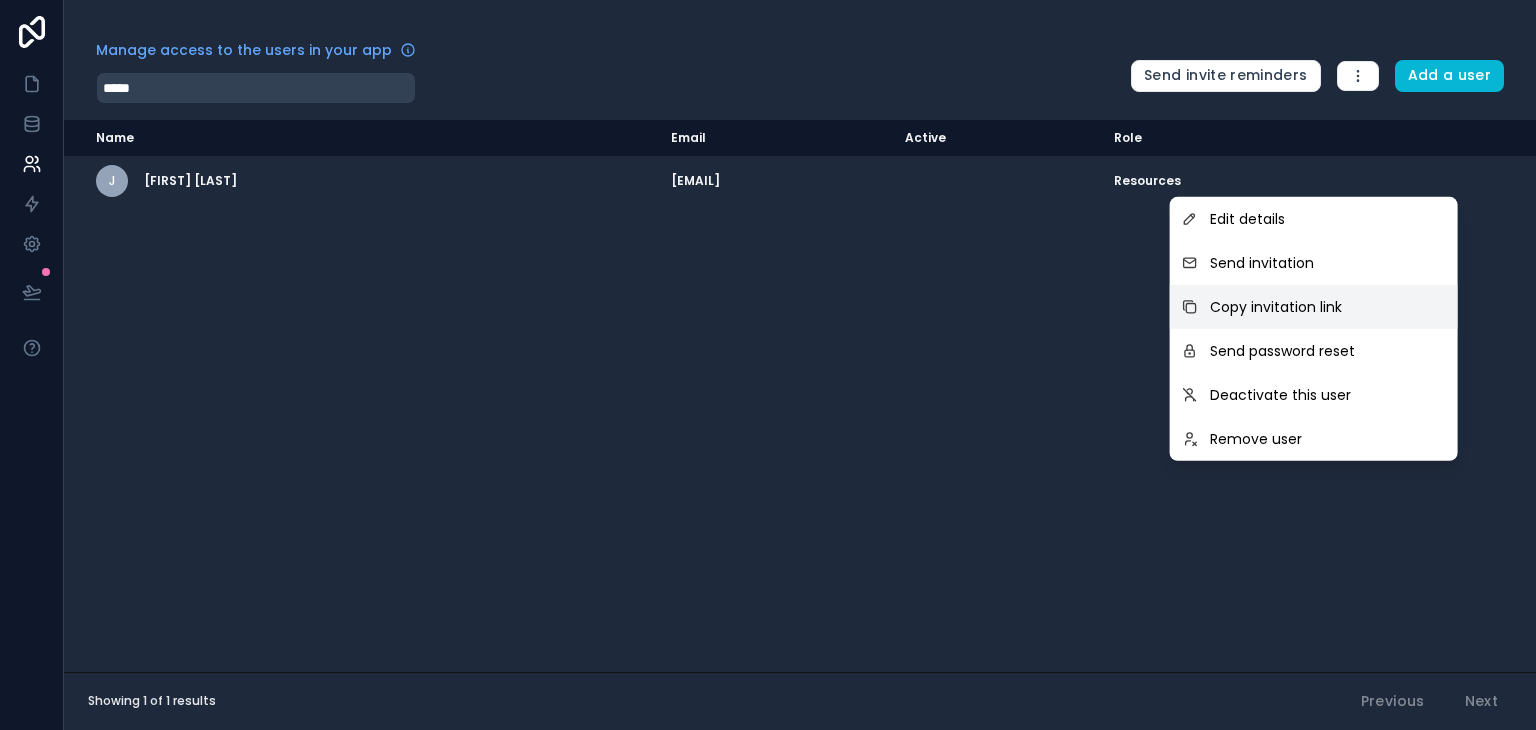 click on "Copy invitation link" at bounding box center [1262, 263] 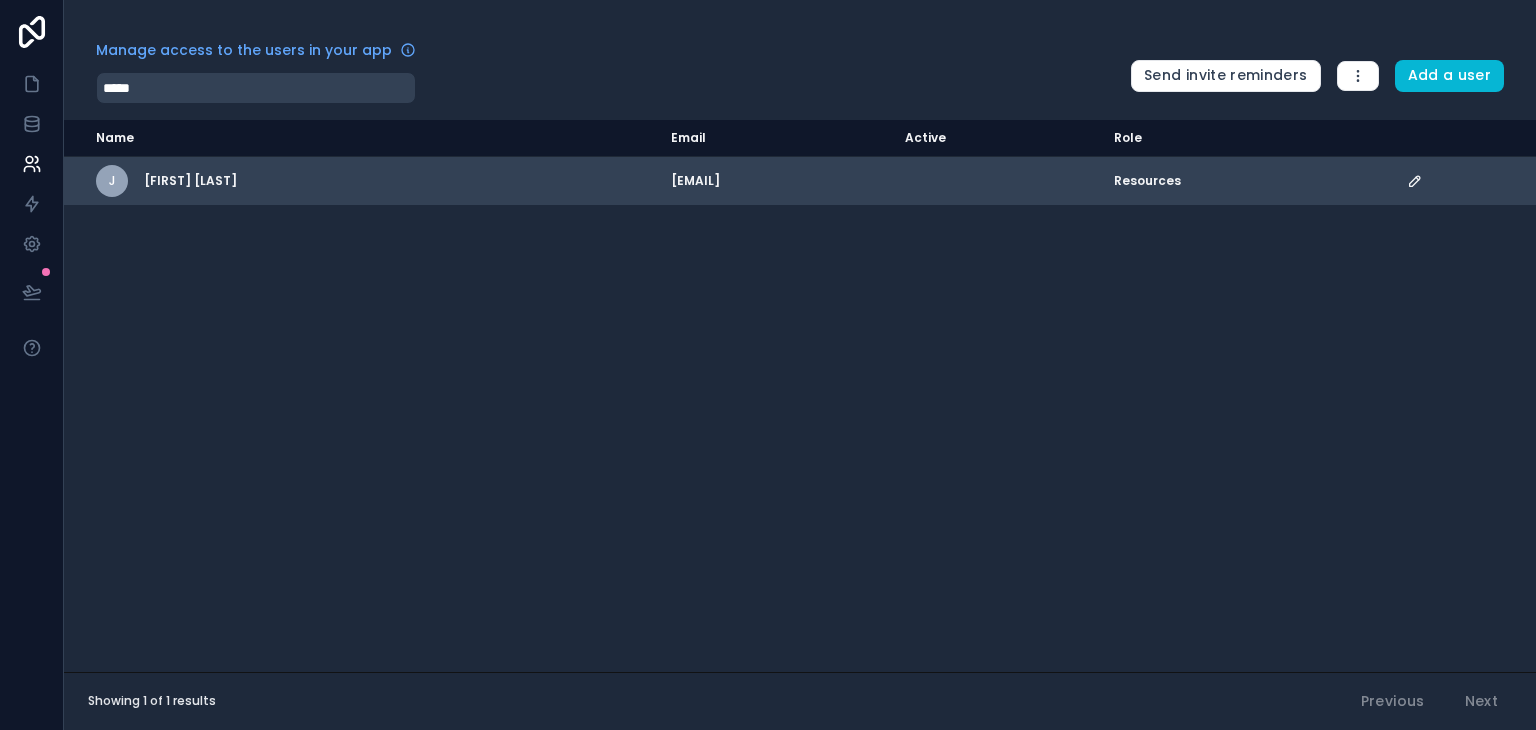 click at bounding box center (1415, 181) 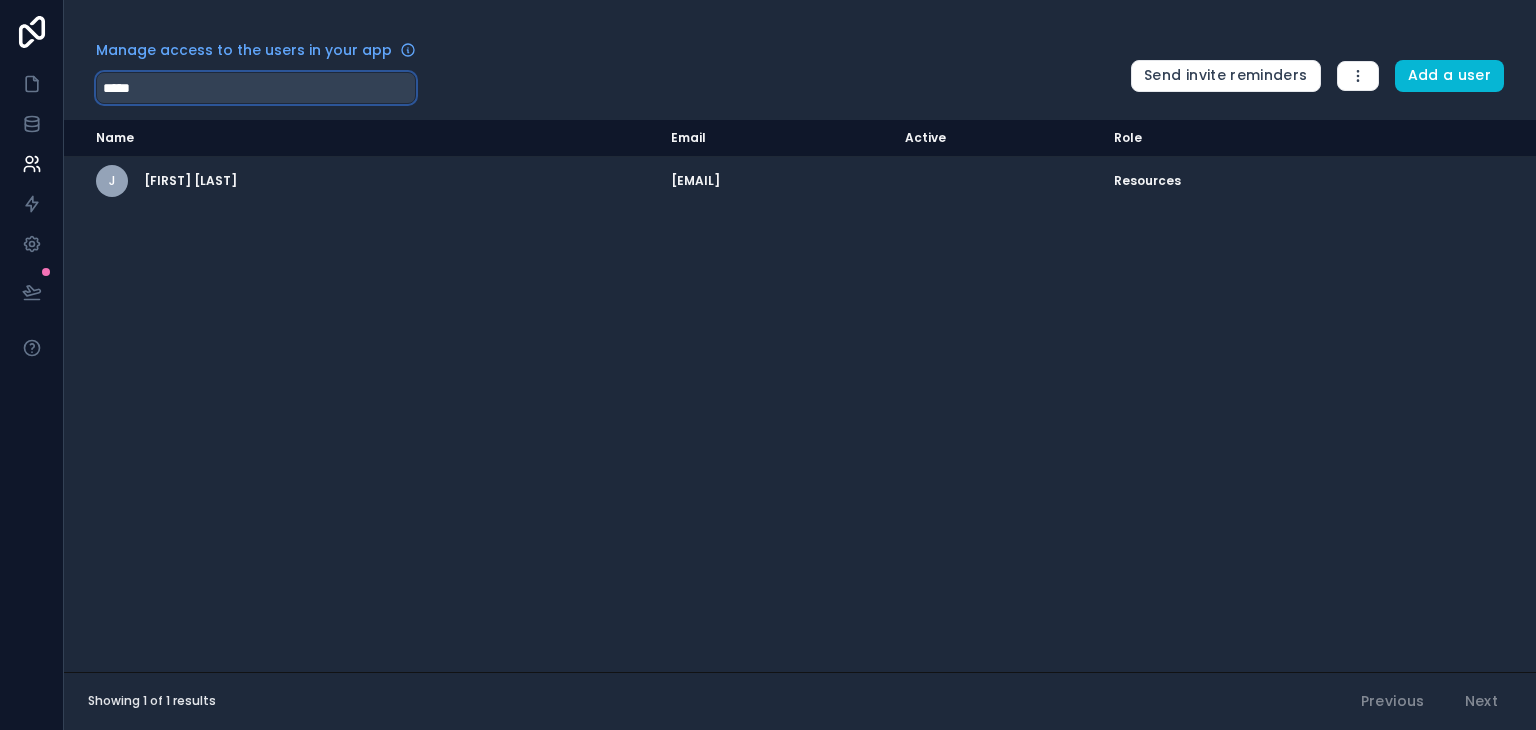 drag, startPoint x: 144, startPoint y: 92, endPoint x: 91, endPoint y: 92, distance: 53 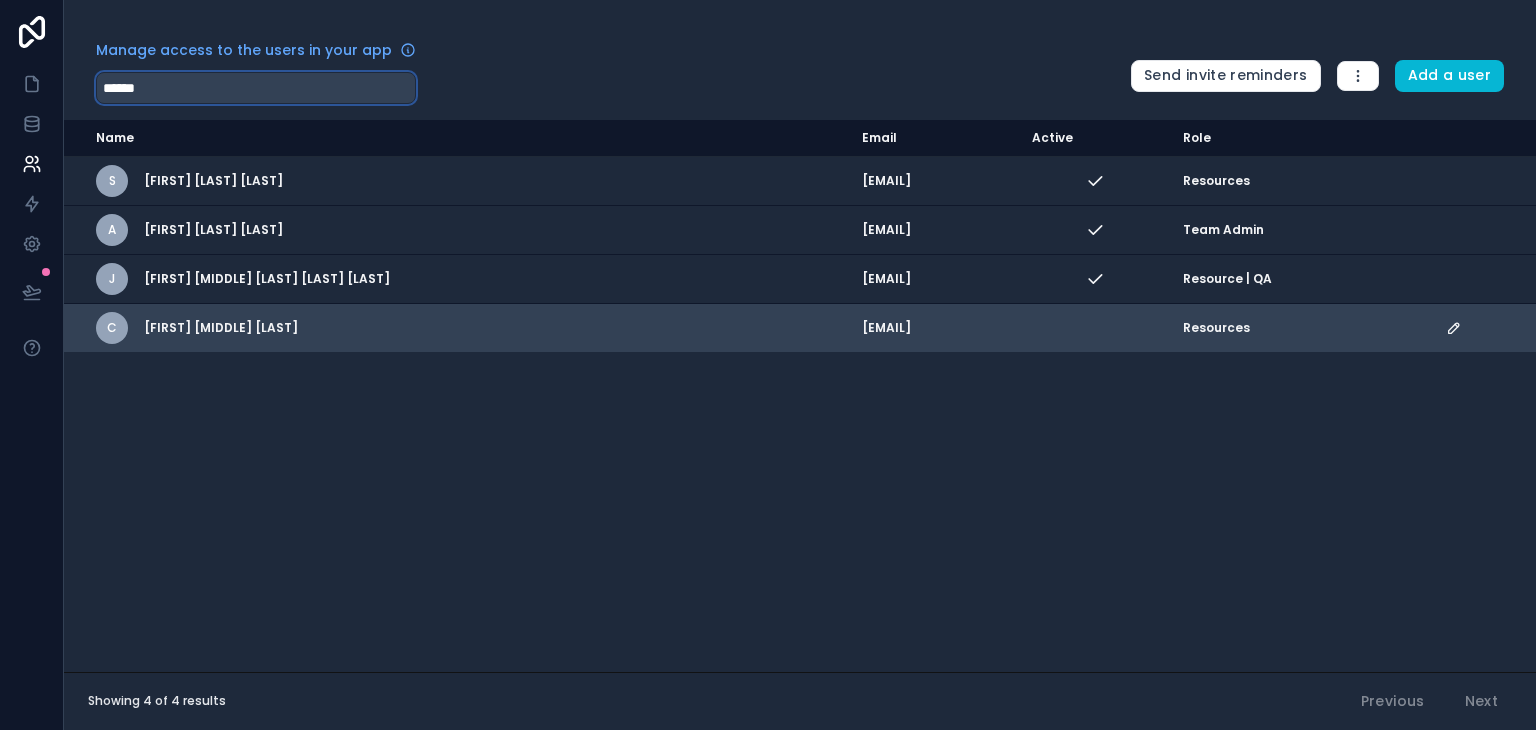 type on "******" 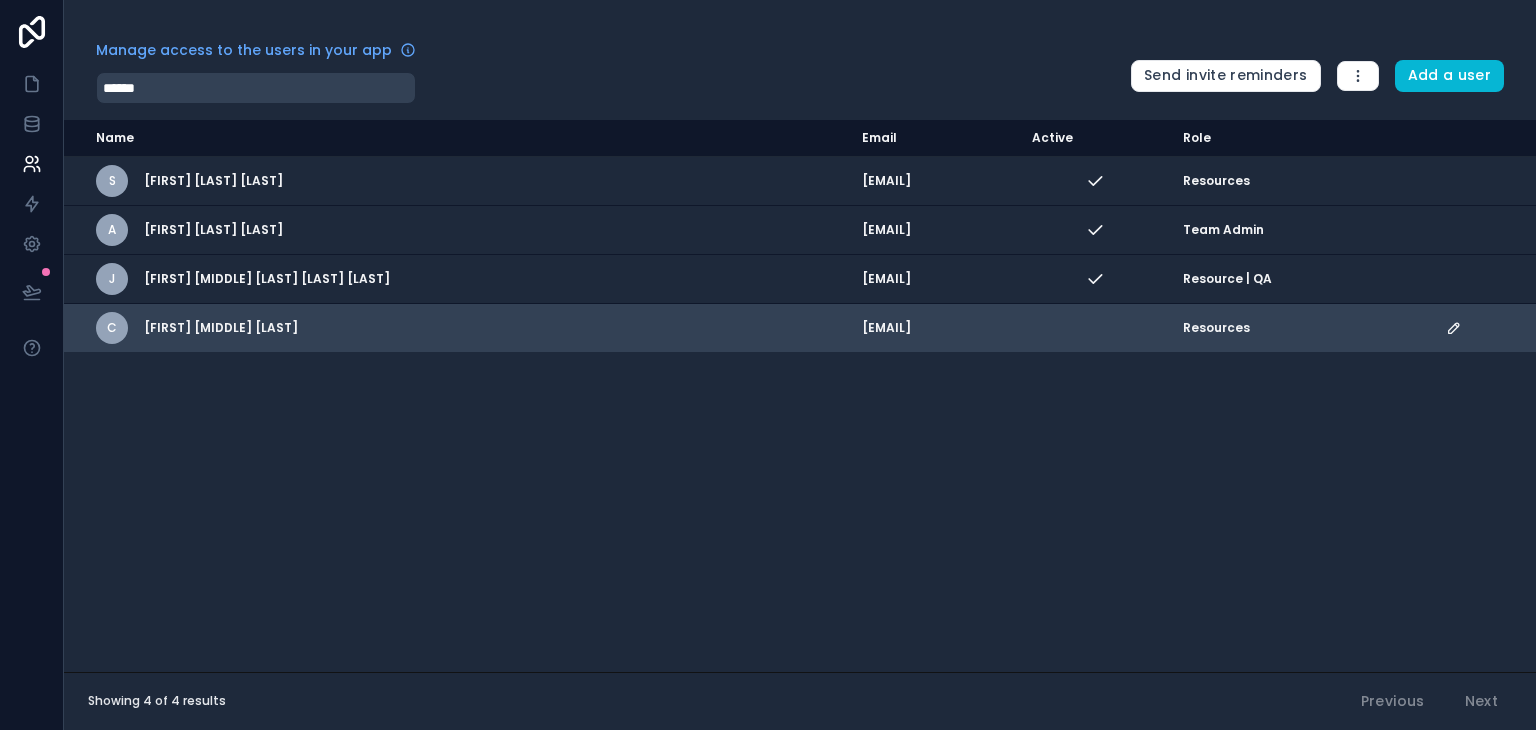click at bounding box center (0, 0) 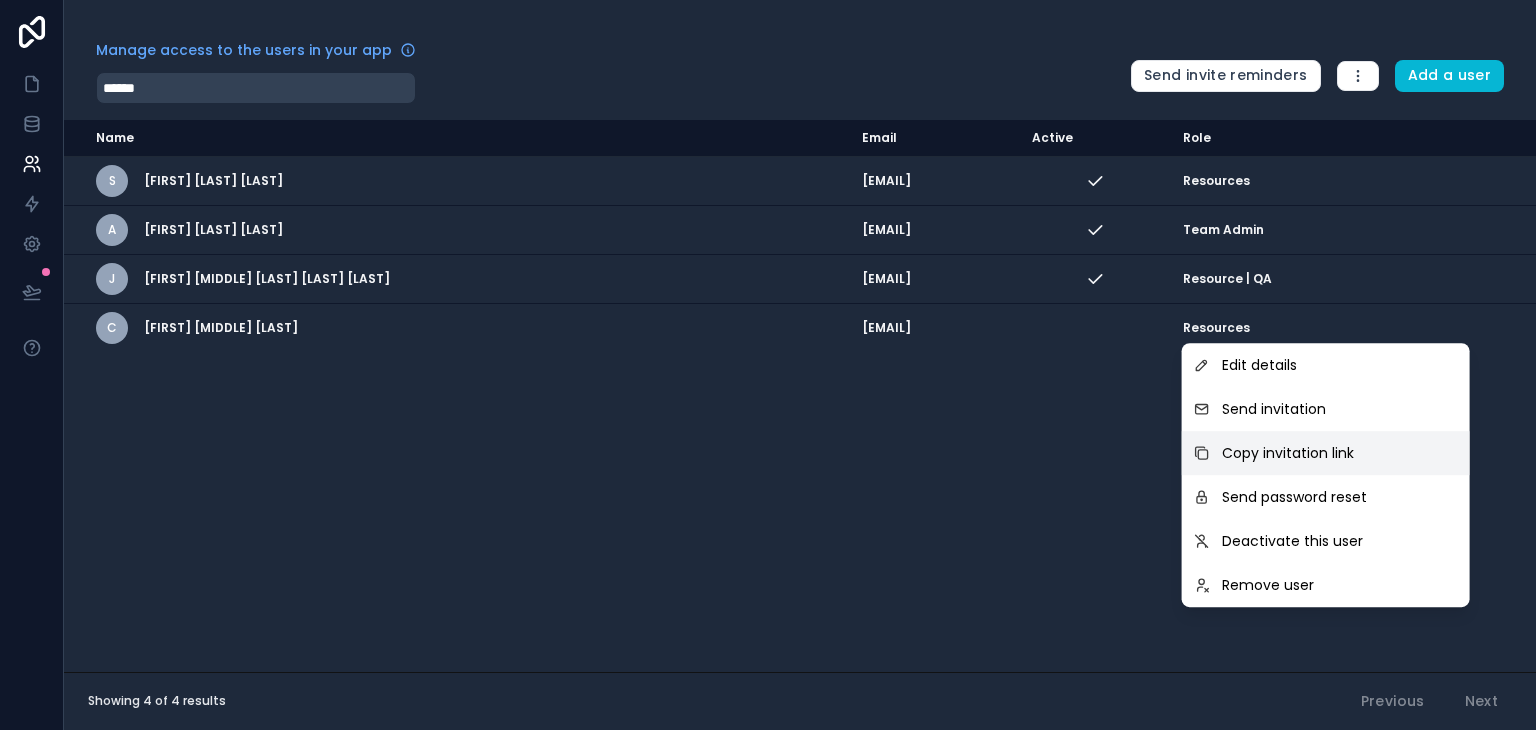 click on "Copy invitation link" at bounding box center [1274, 409] 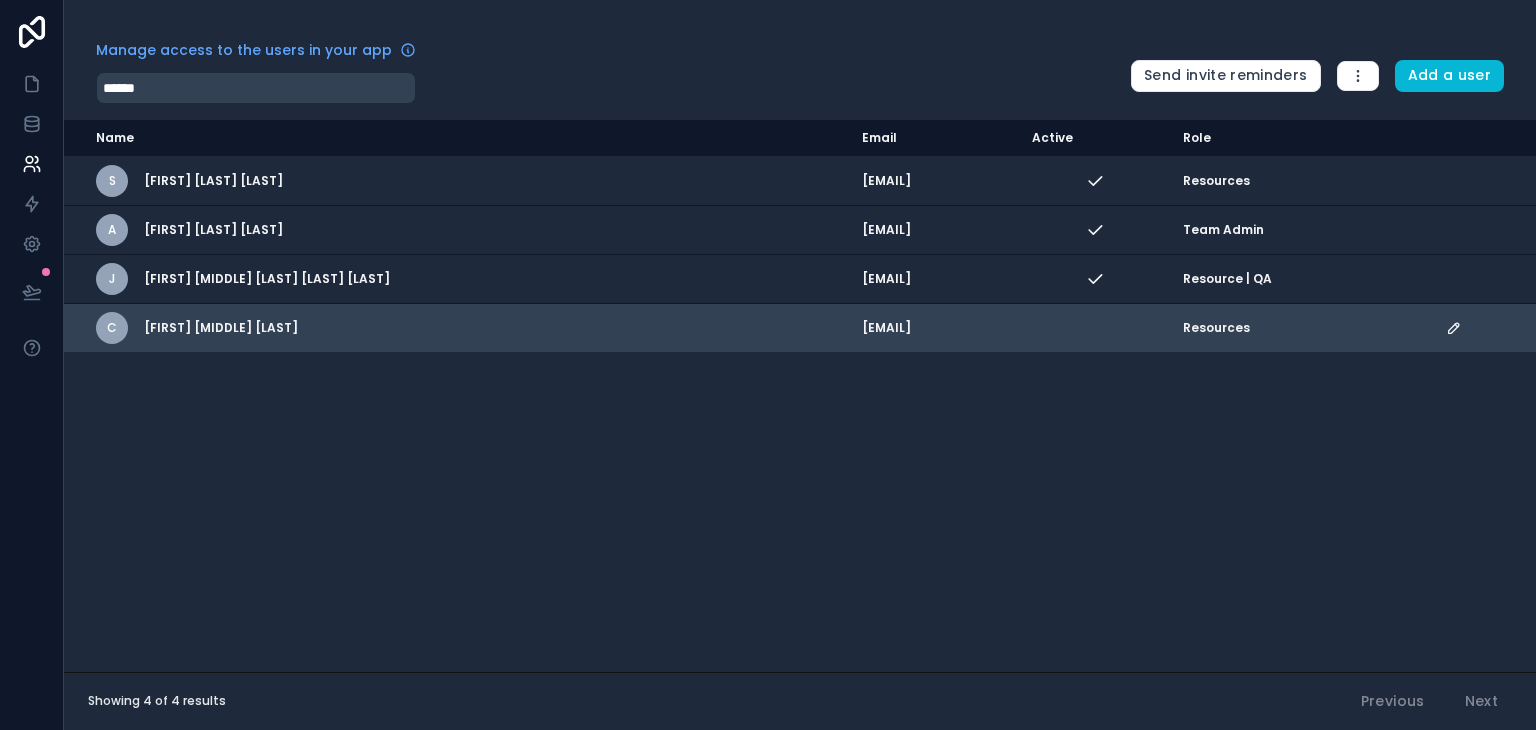 drag, startPoint x: 933, startPoint y: 328, endPoint x: 750, endPoint y: 333, distance: 183.0683 